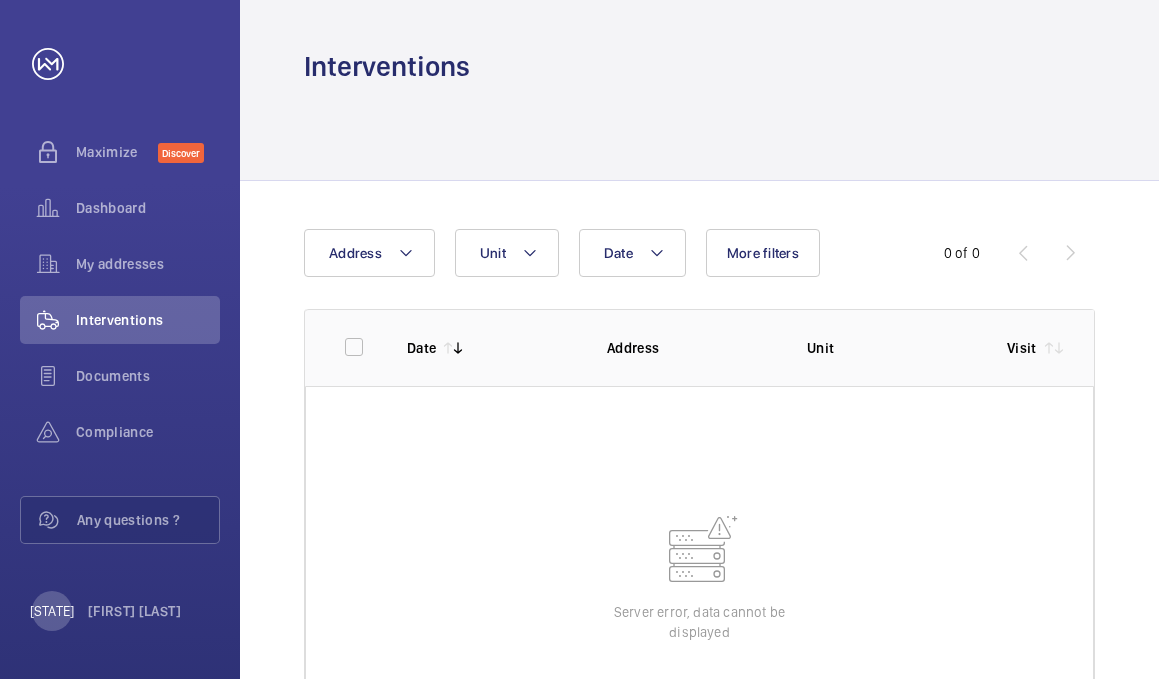 scroll, scrollTop: 0, scrollLeft: 0, axis: both 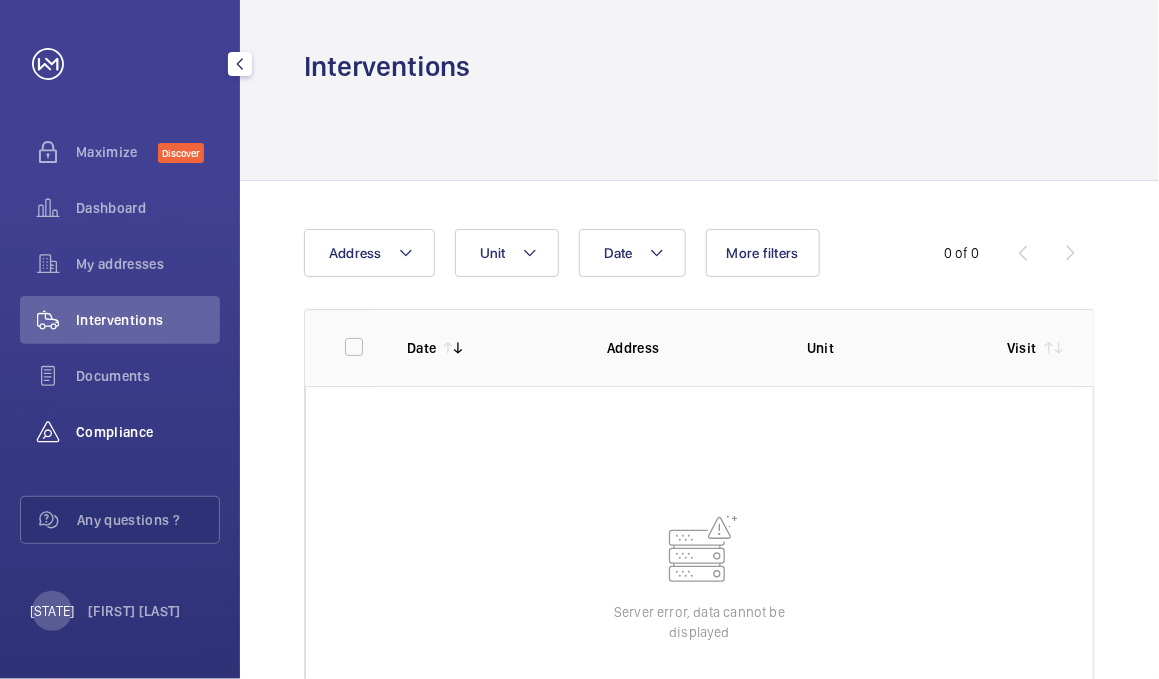 click on "Compliance" 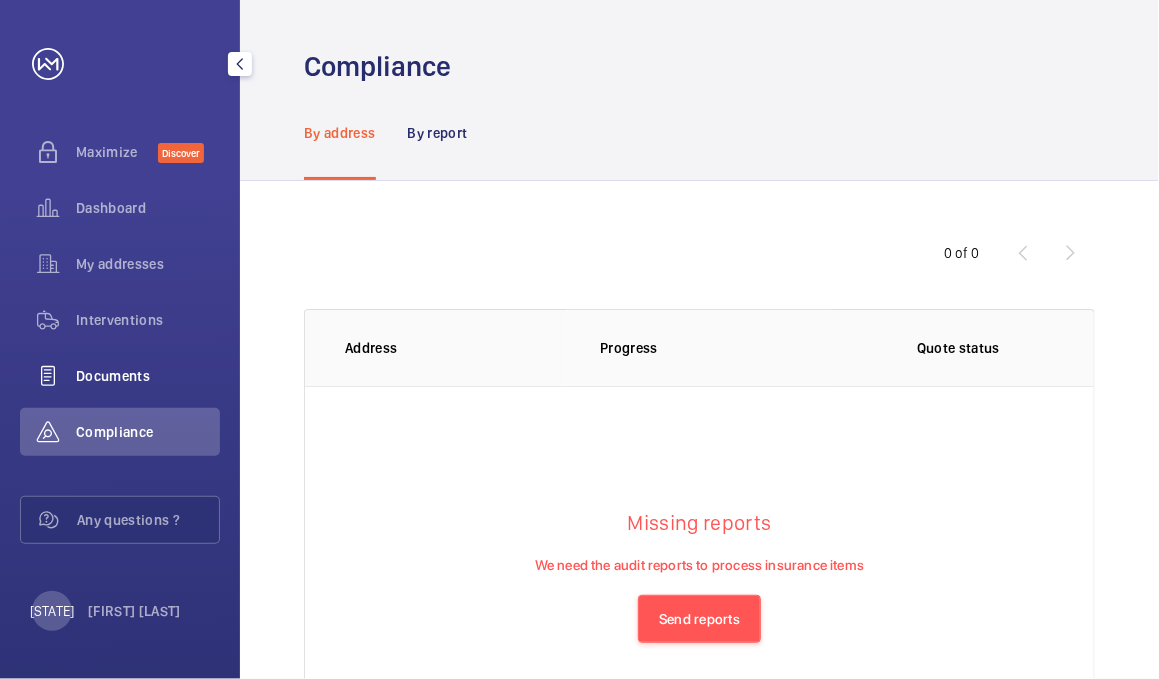 click on "Documents" 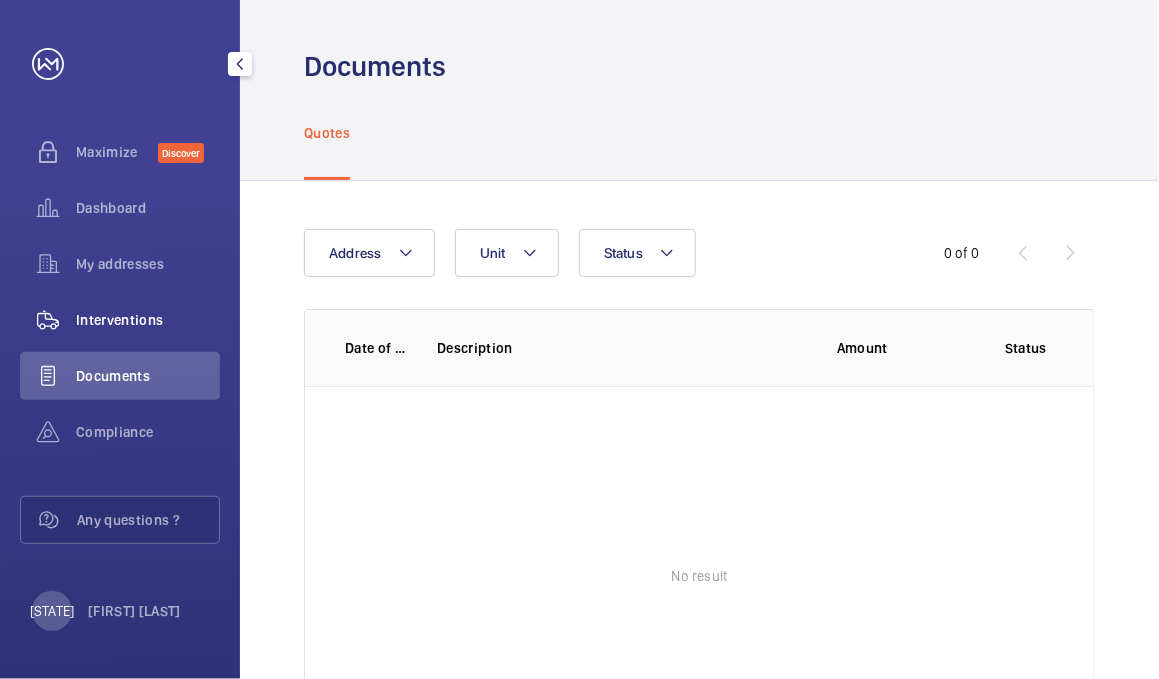 click on "Interventions" 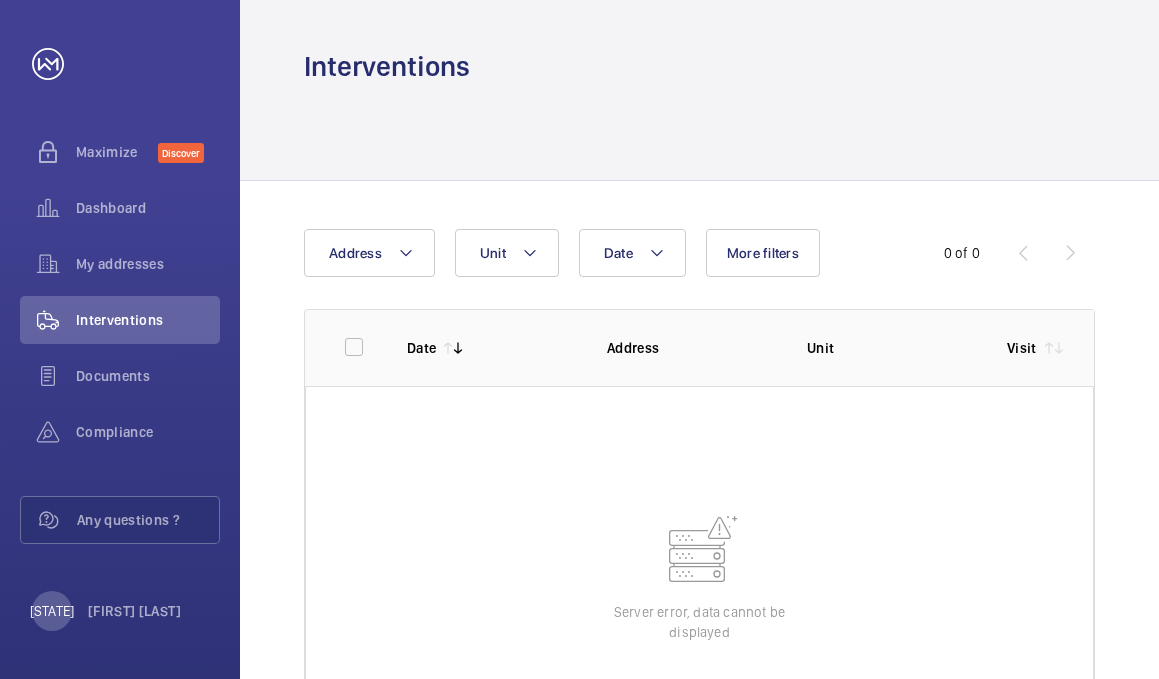 scroll, scrollTop: 0, scrollLeft: 0, axis: both 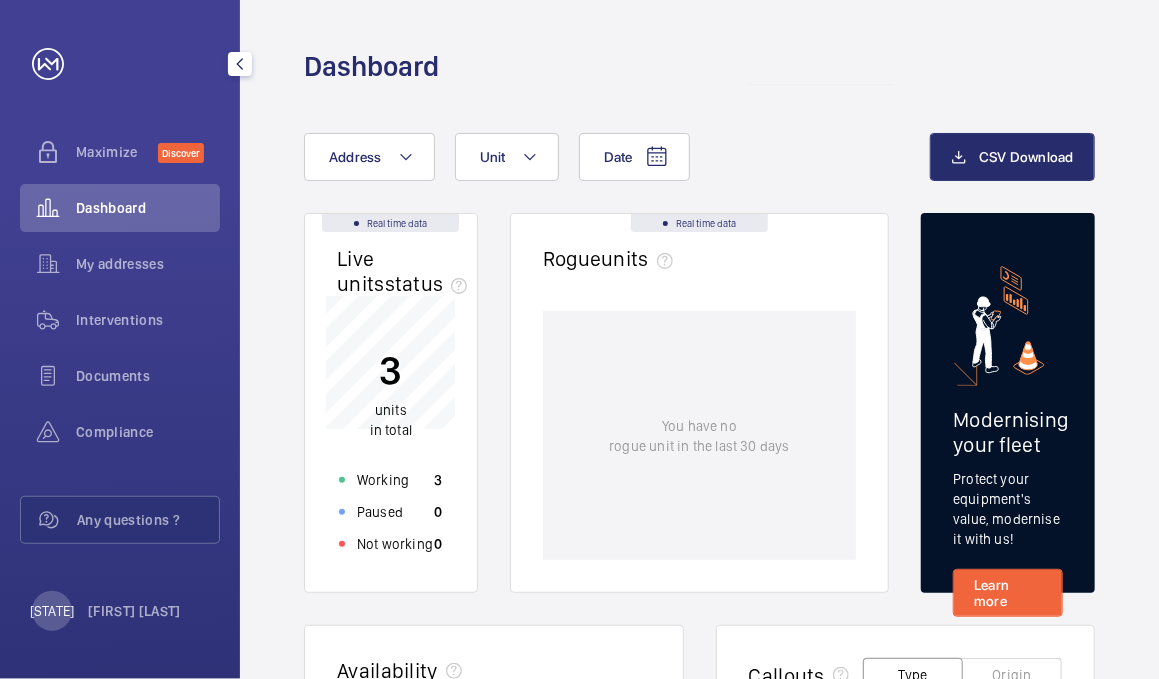 click on "Interventions" 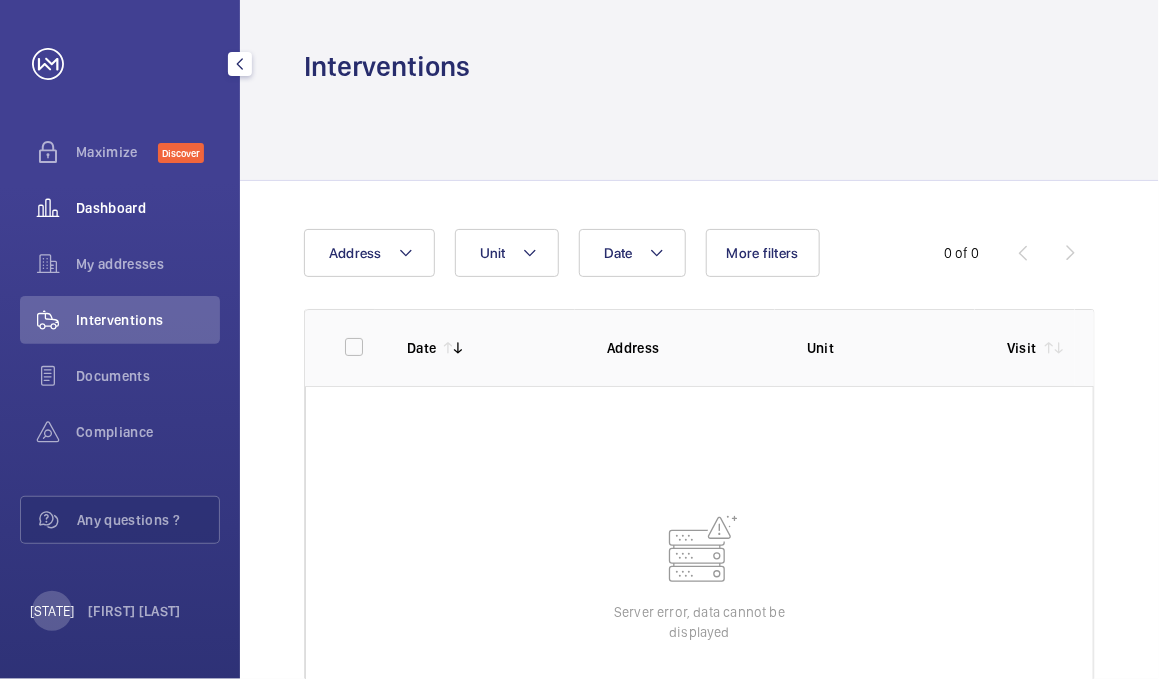 click on "Dashboard" 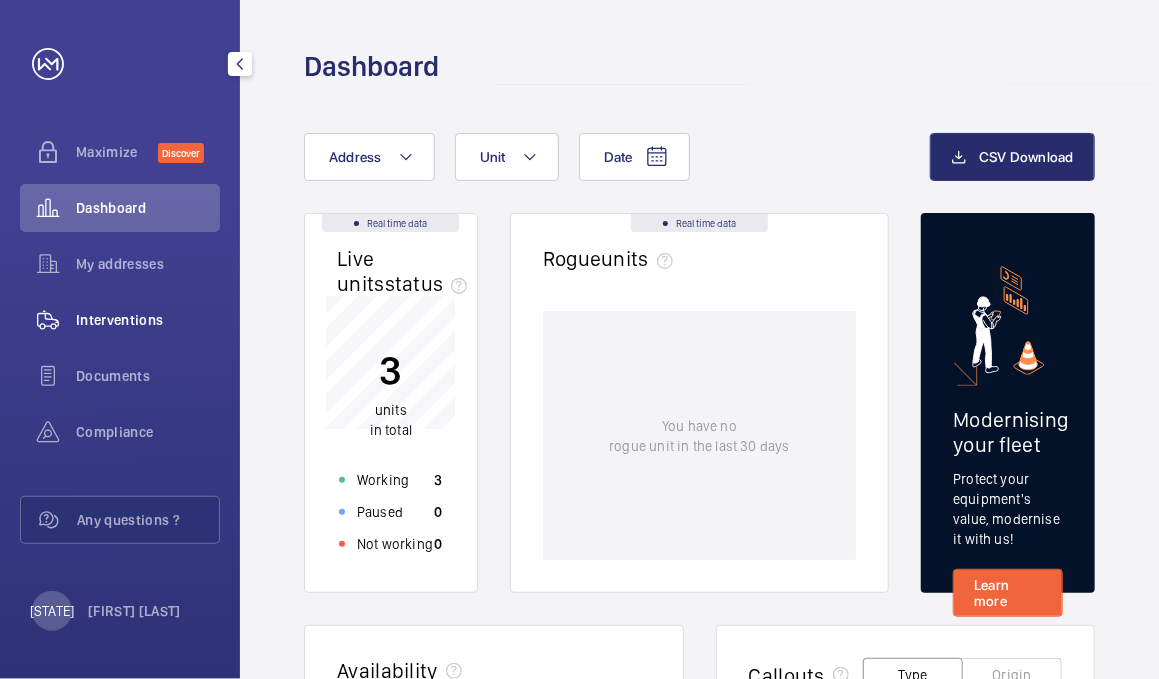 click on "Interventions" 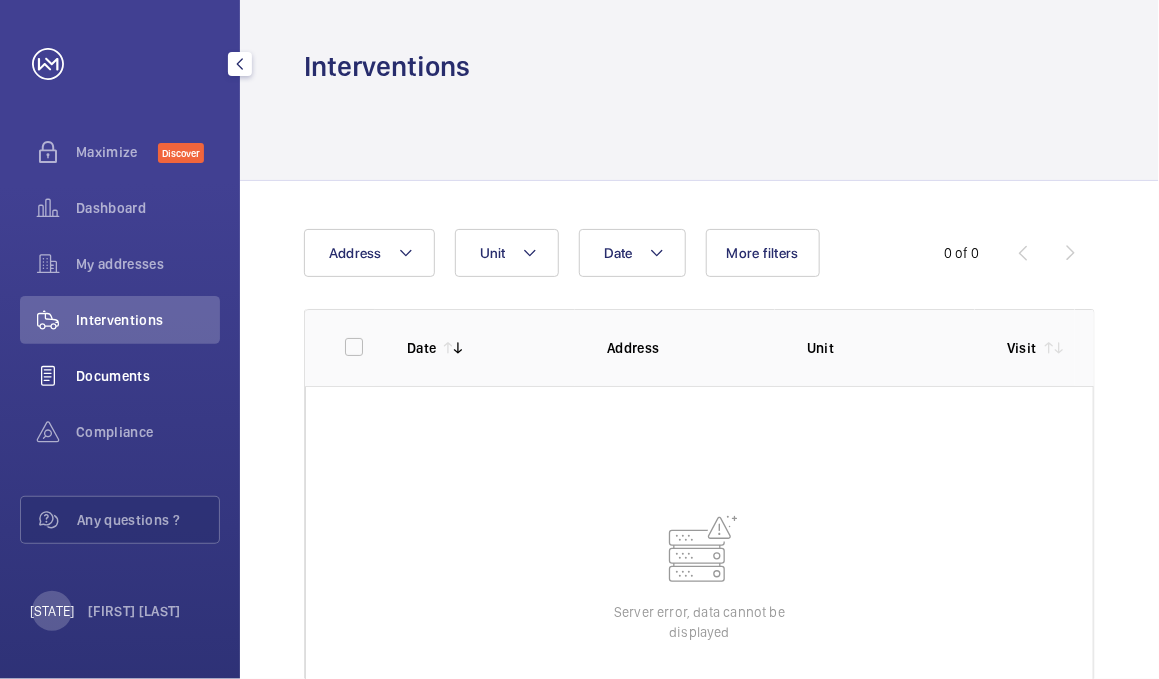click on "Documents" 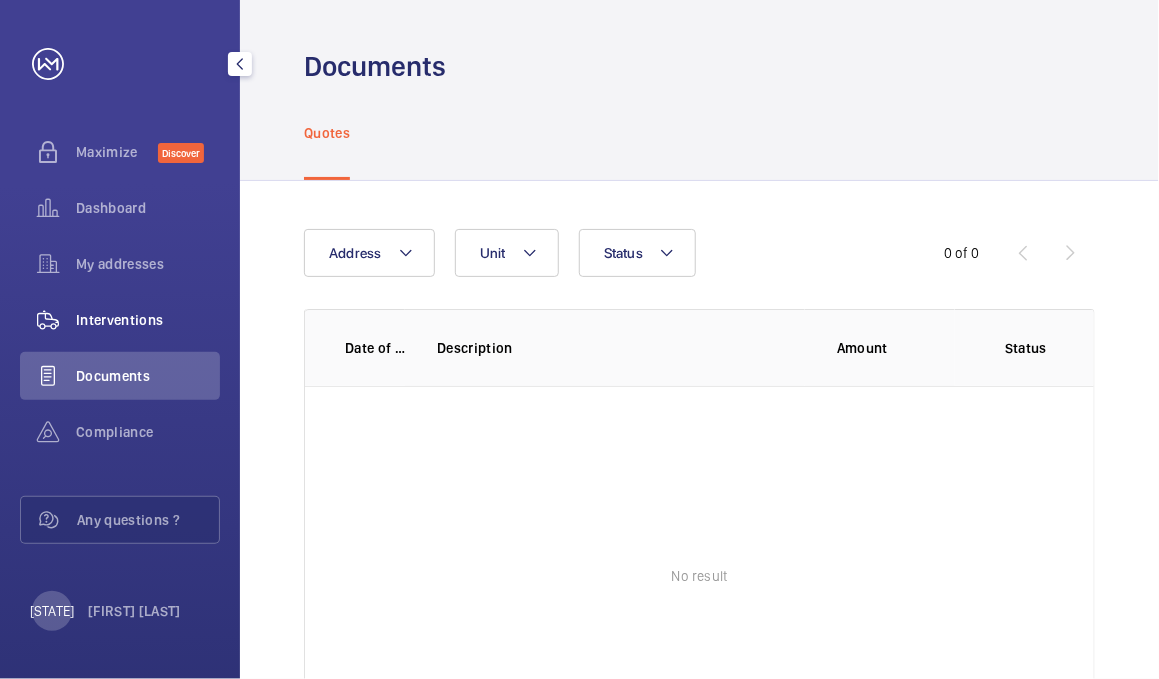 click on "Interventions" 